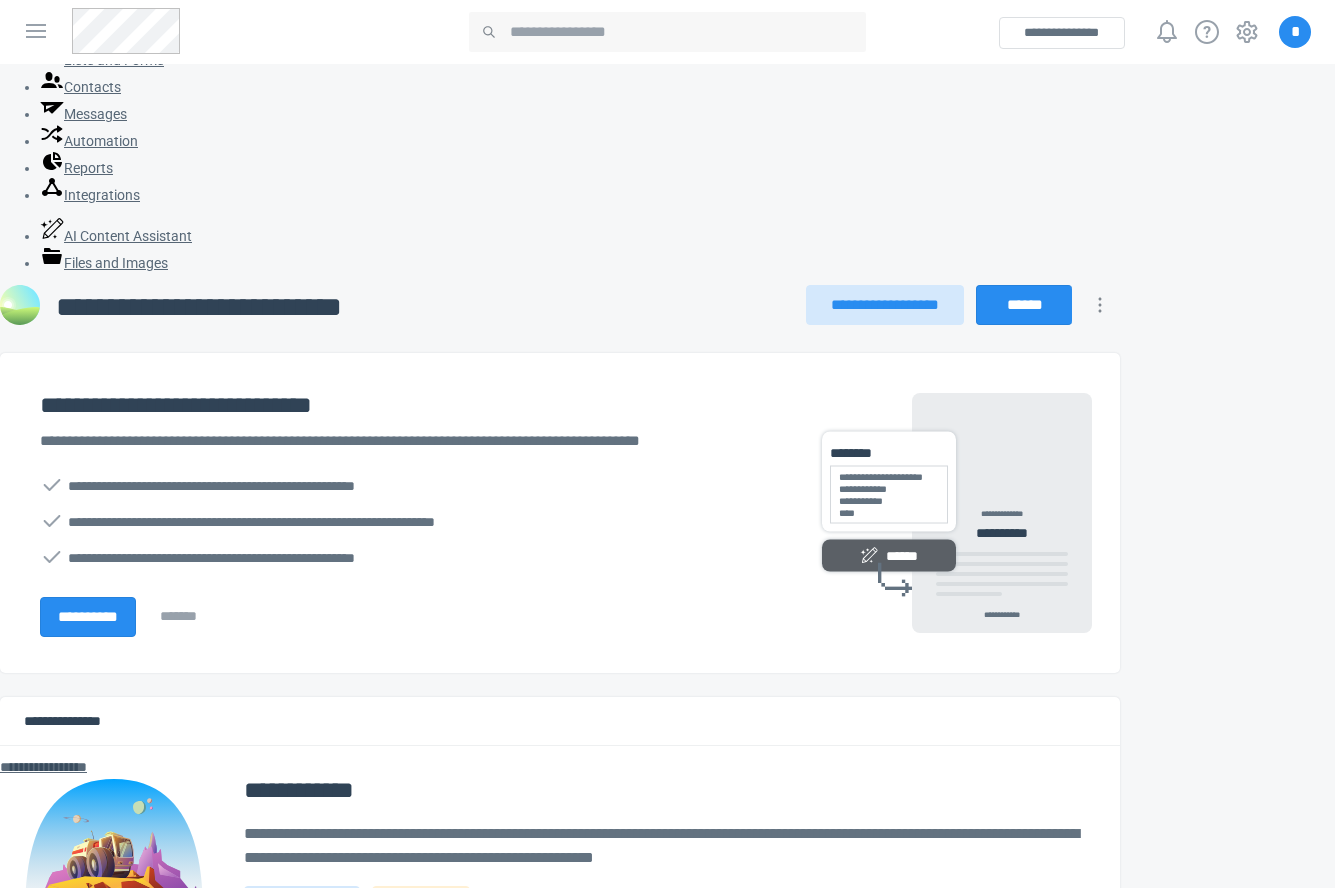 scroll, scrollTop: 0, scrollLeft: 0, axis: both 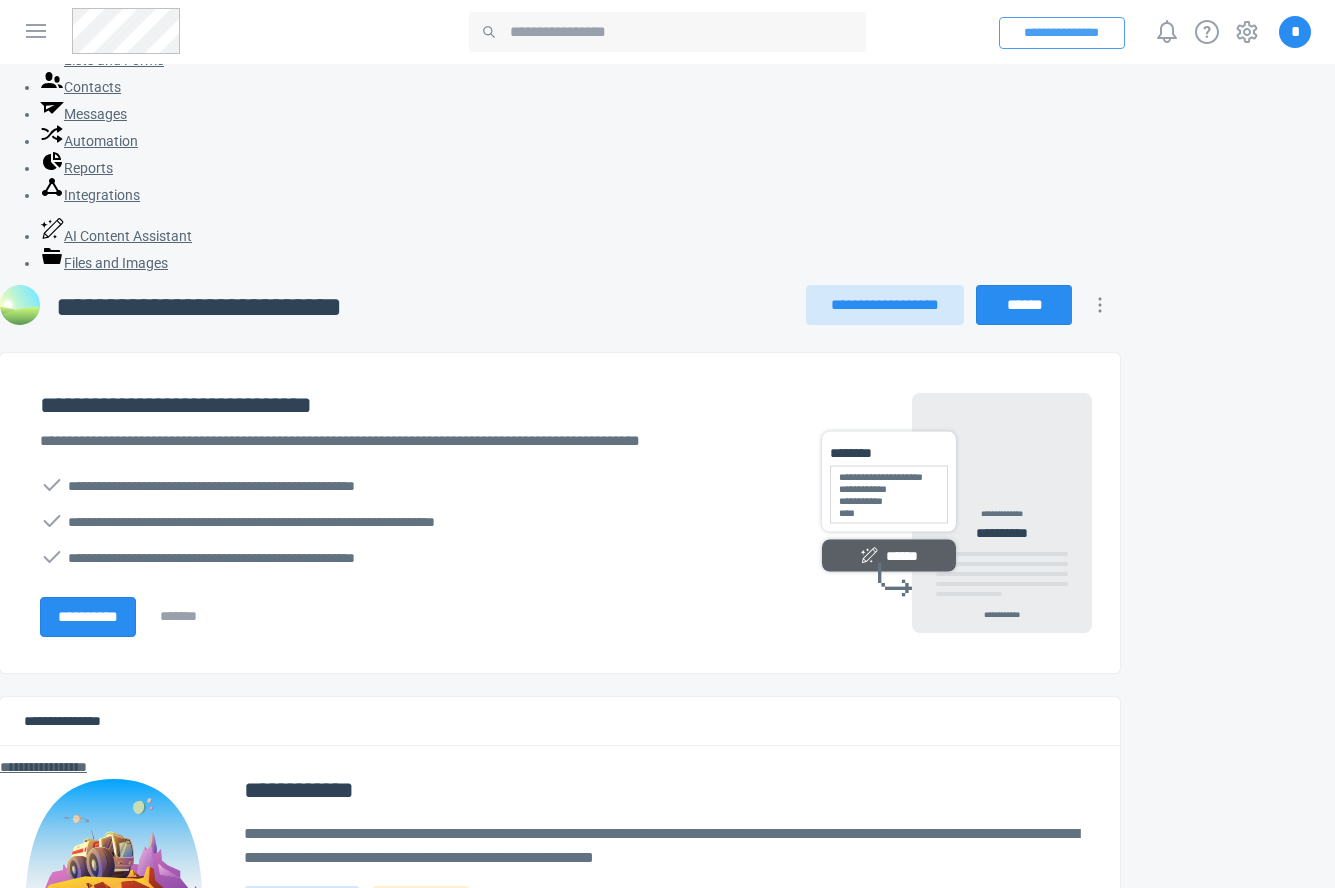 click on "**********" at bounding box center (1062, 33) 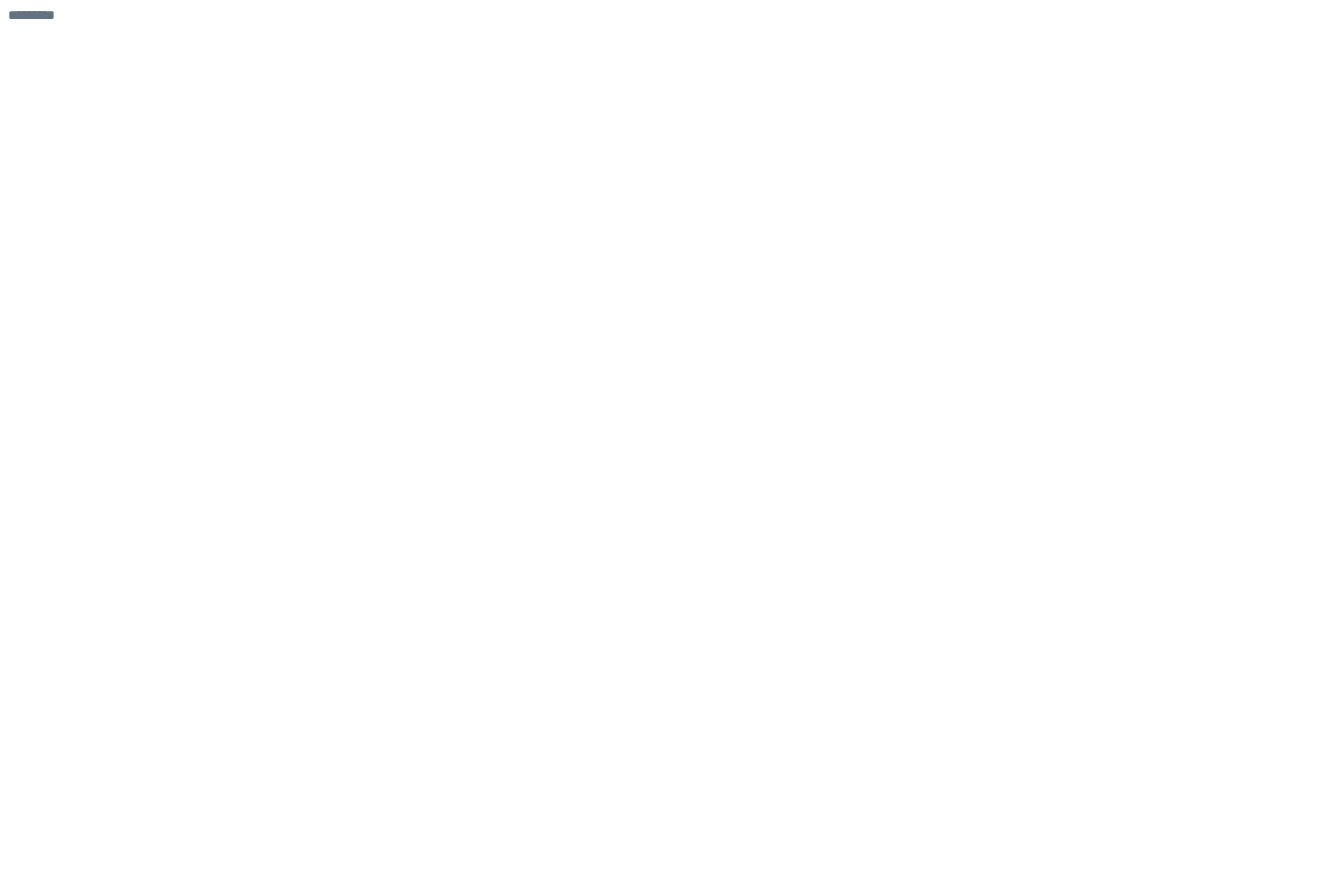 scroll, scrollTop: 0, scrollLeft: 0, axis: both 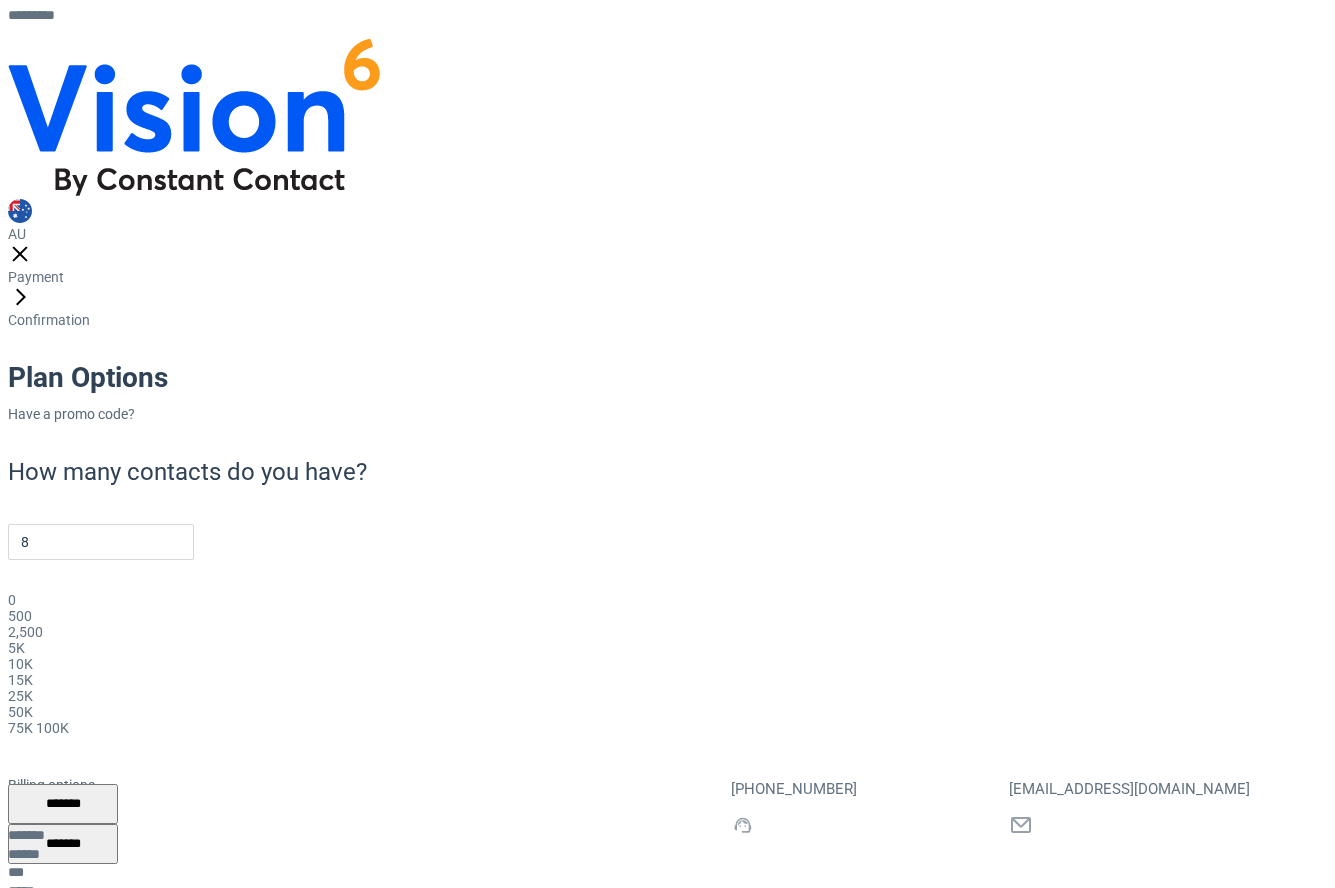 click on "Payment
Confirmation
Plan Options
Have a promo code?
How many contacts do you have?
8
0
500
2,500
5K
10K
15K
25K
50K" at bounding box center (675, 549) 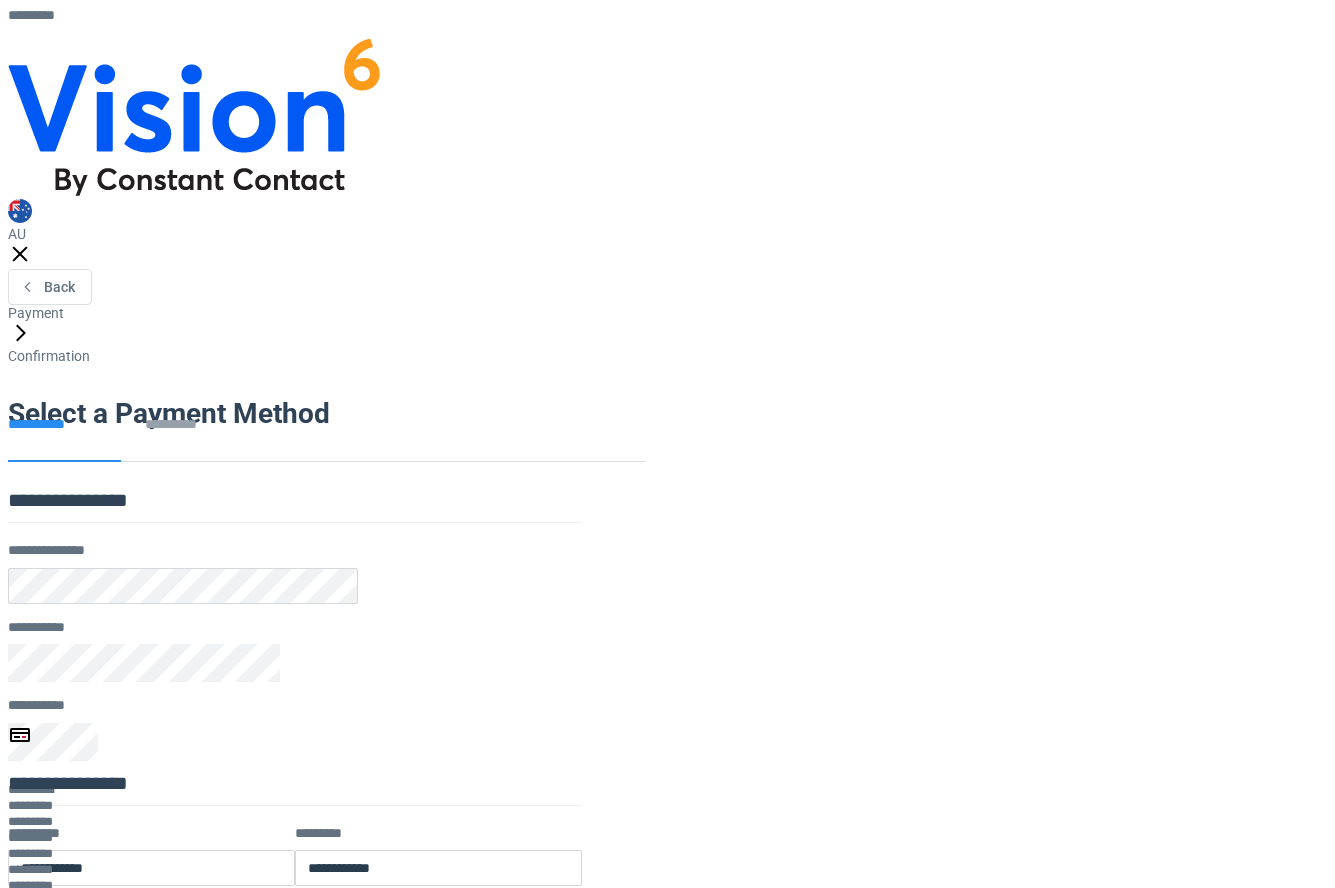 click on "**********" at bounding box center [183, 573] 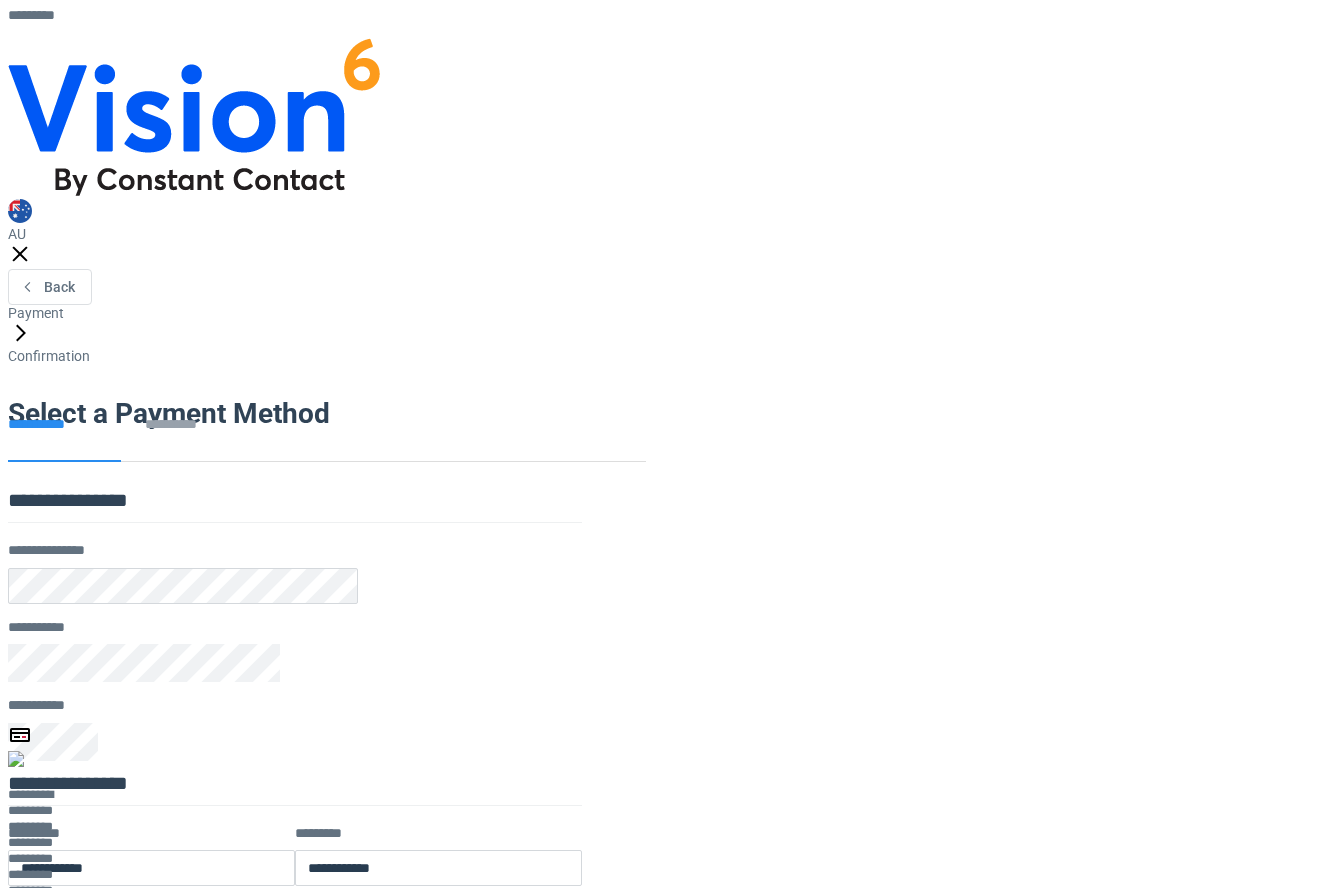click on "AU
Back
Payment
Confirmation
Select a Payment Method
How many contacts do you have?
8
0
500
2,500
5K
10K 15K 25K 50K" at bounding box center (675, 890) 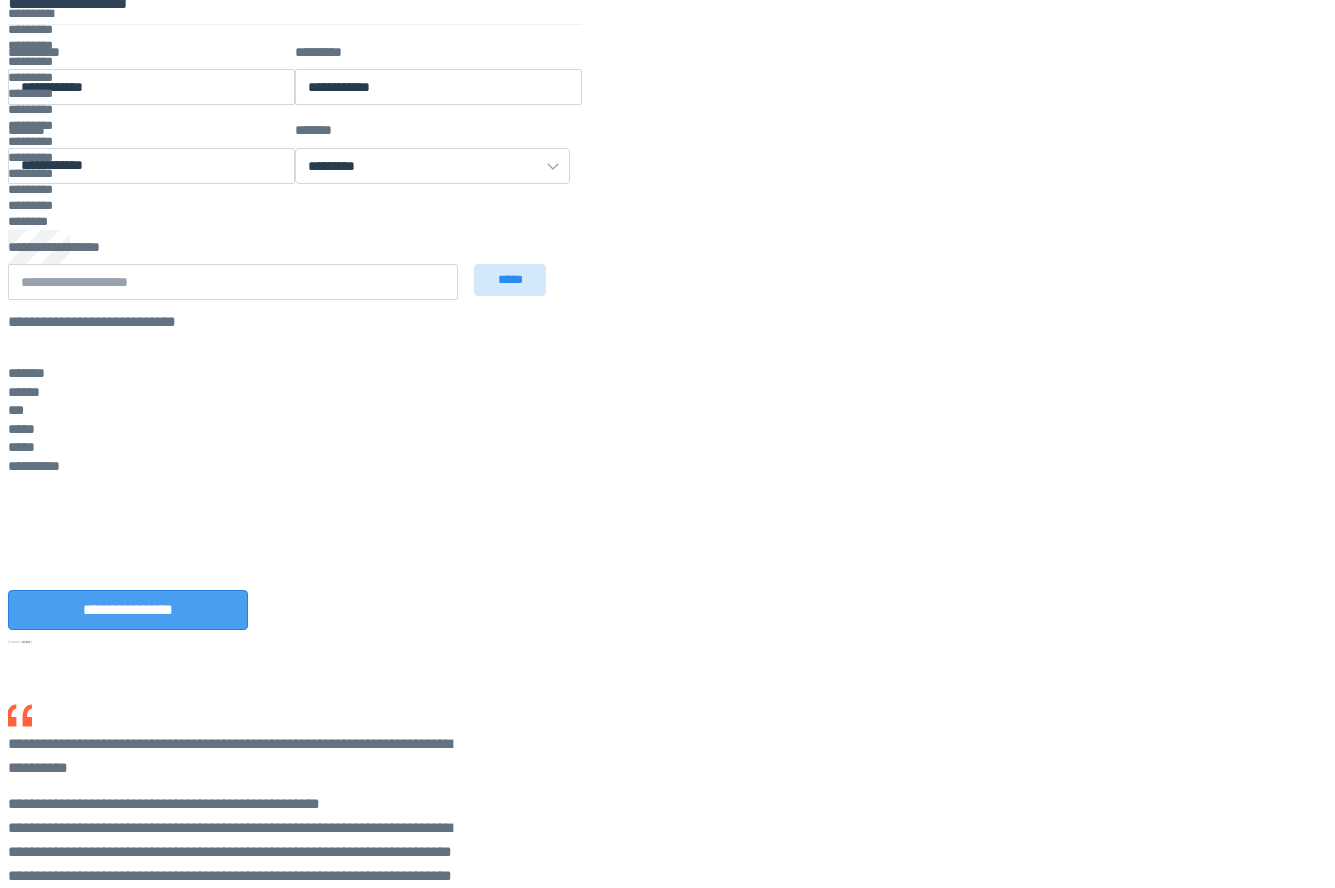 click on "**********" at bounding box center [128, 610] 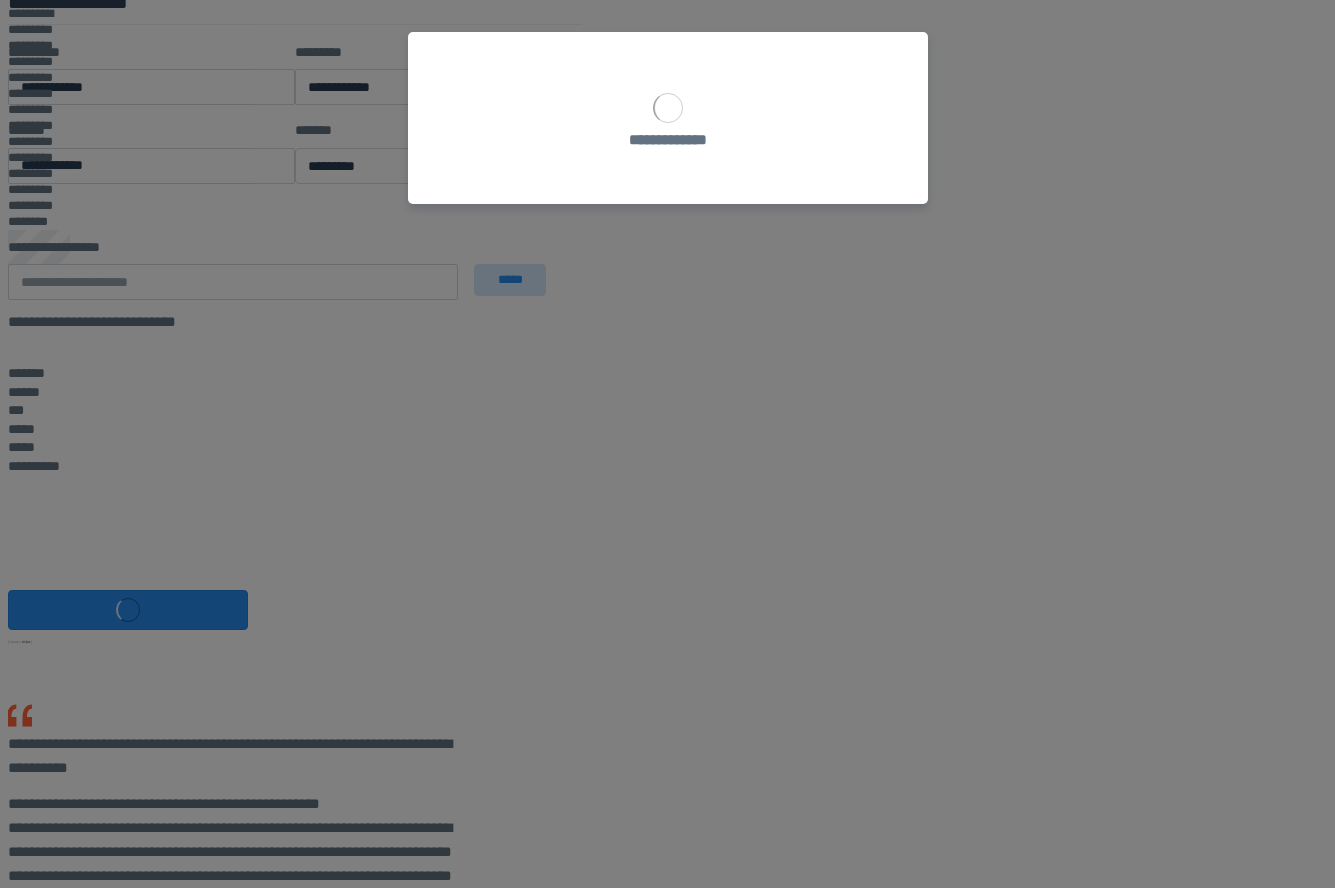 scroll, scrollTop: 778, scrollLeft: 0, axis: vertical 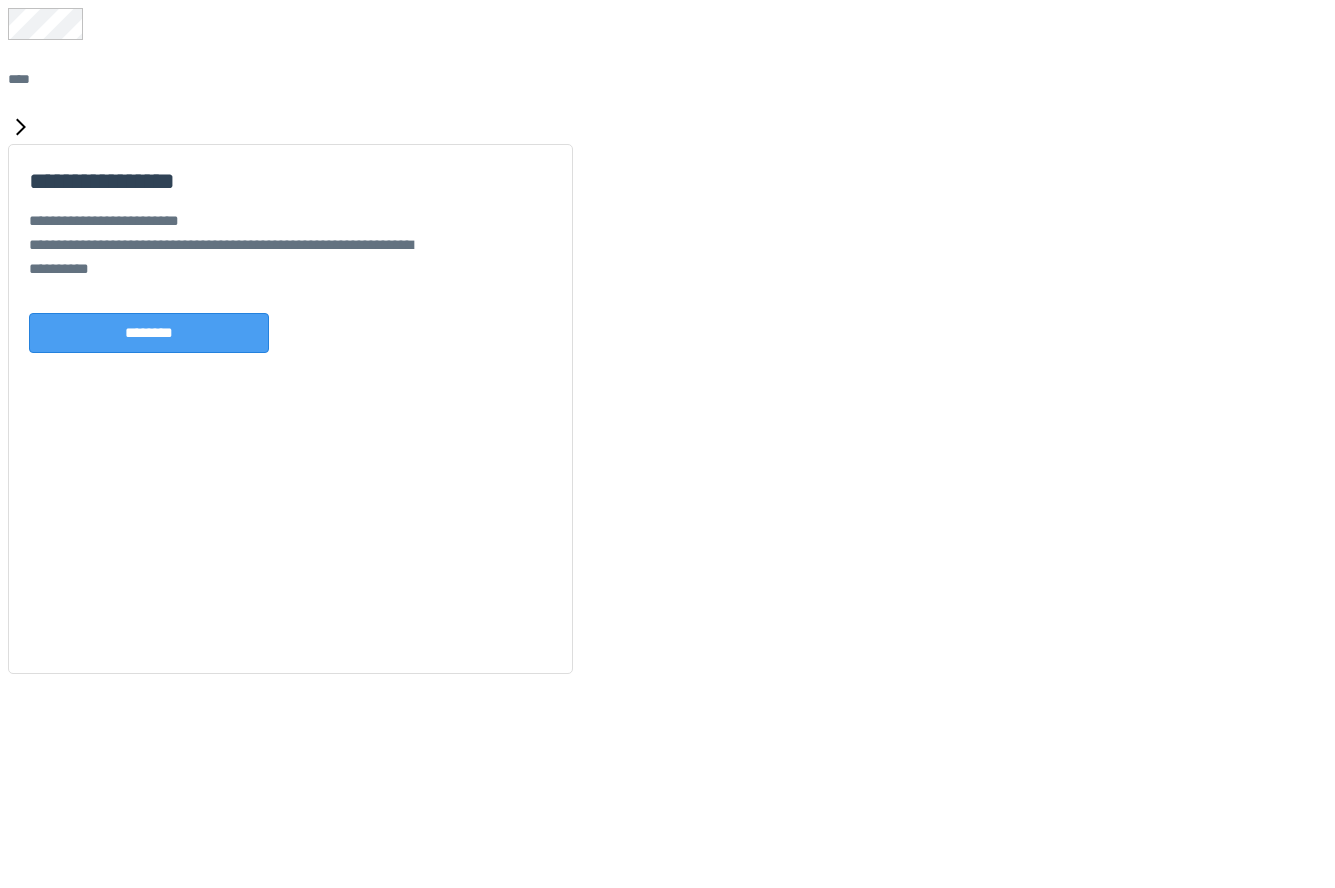 click on "********" at bounding box center (149, 333) 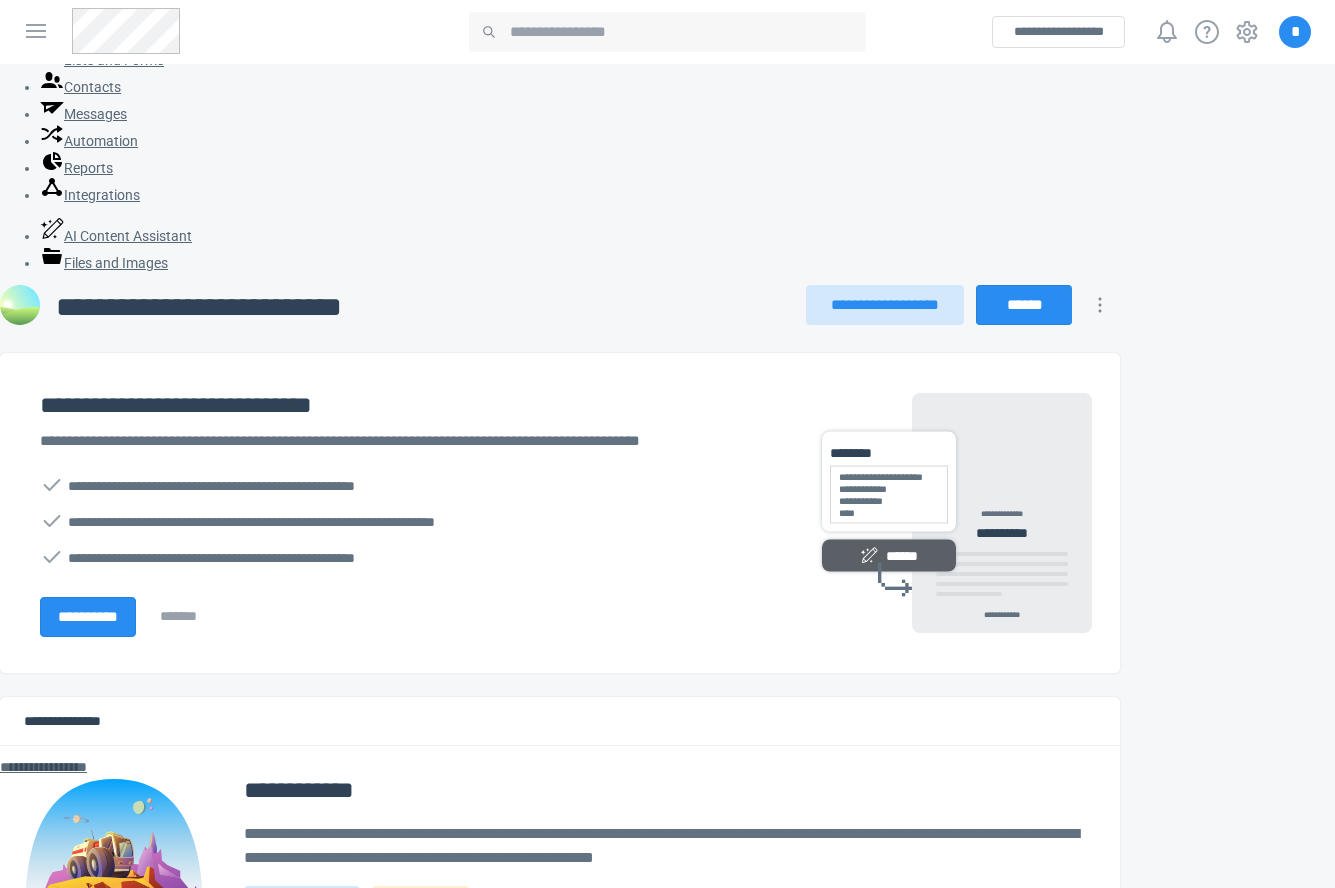 scroll, scrollTop: 0, scrollLeft: 0, axis: both 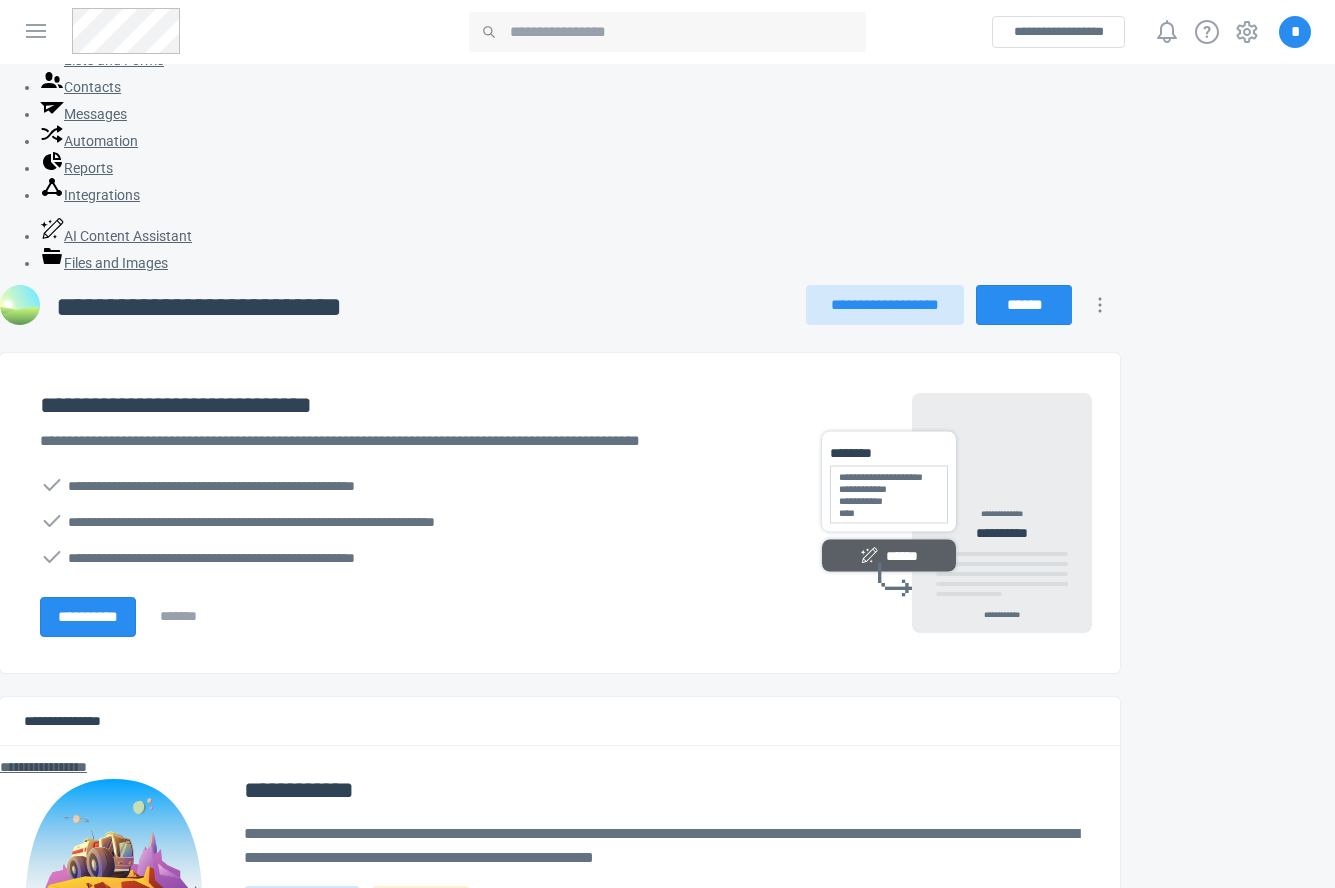 click 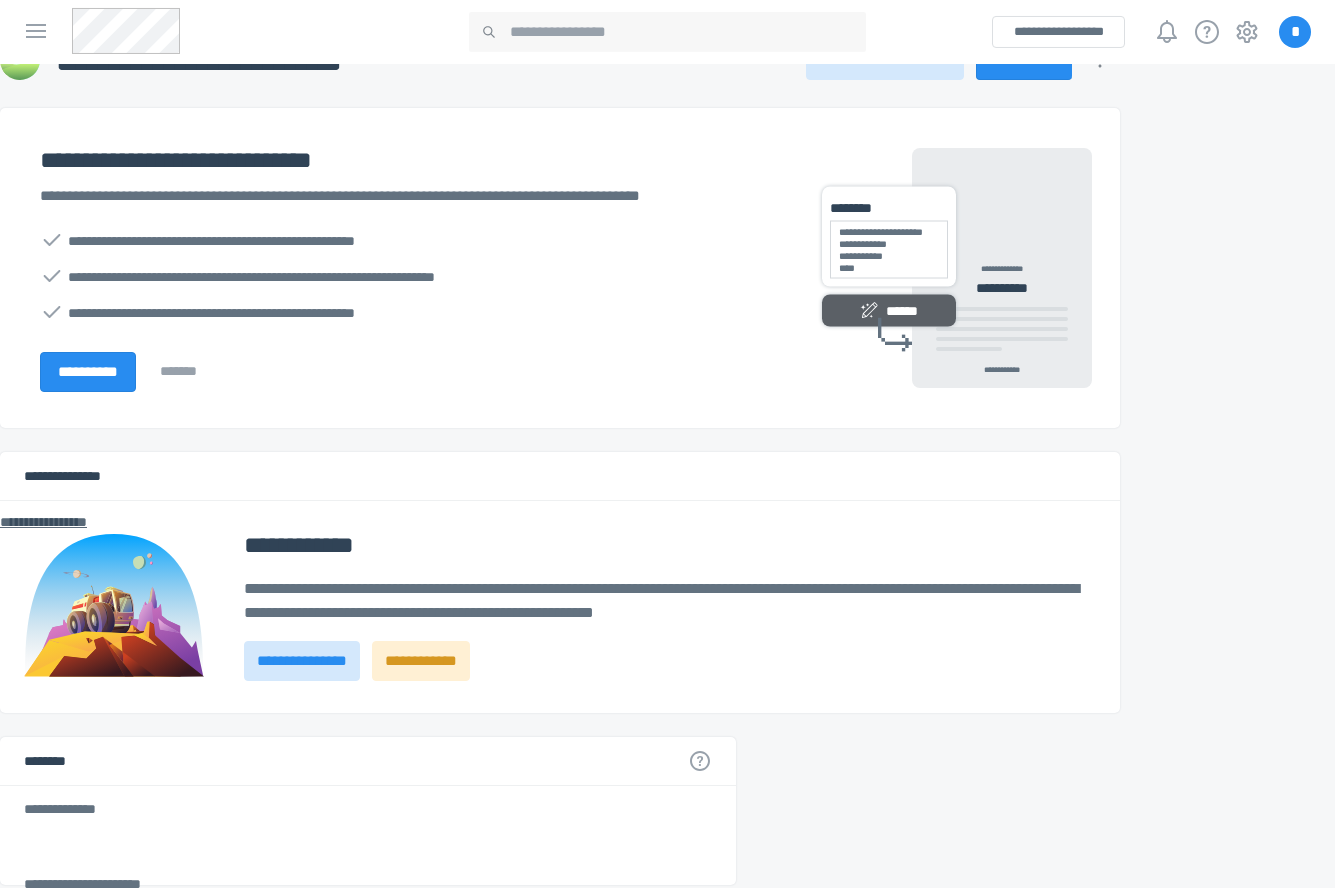 scroll, scrollTop: 250, scrollLeft: 0, axis: vertical 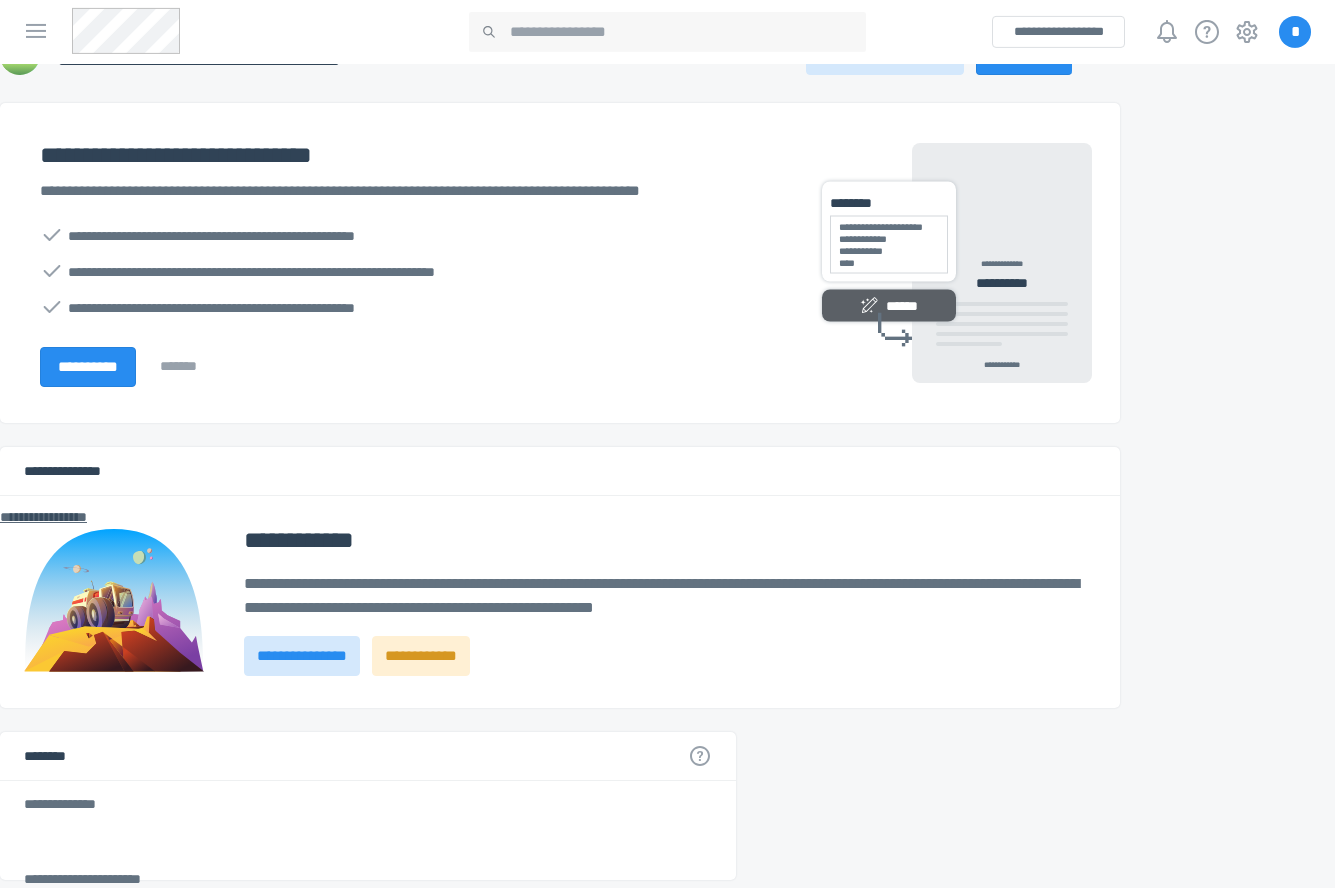 click on "**********" at bounding box center (95, 928) 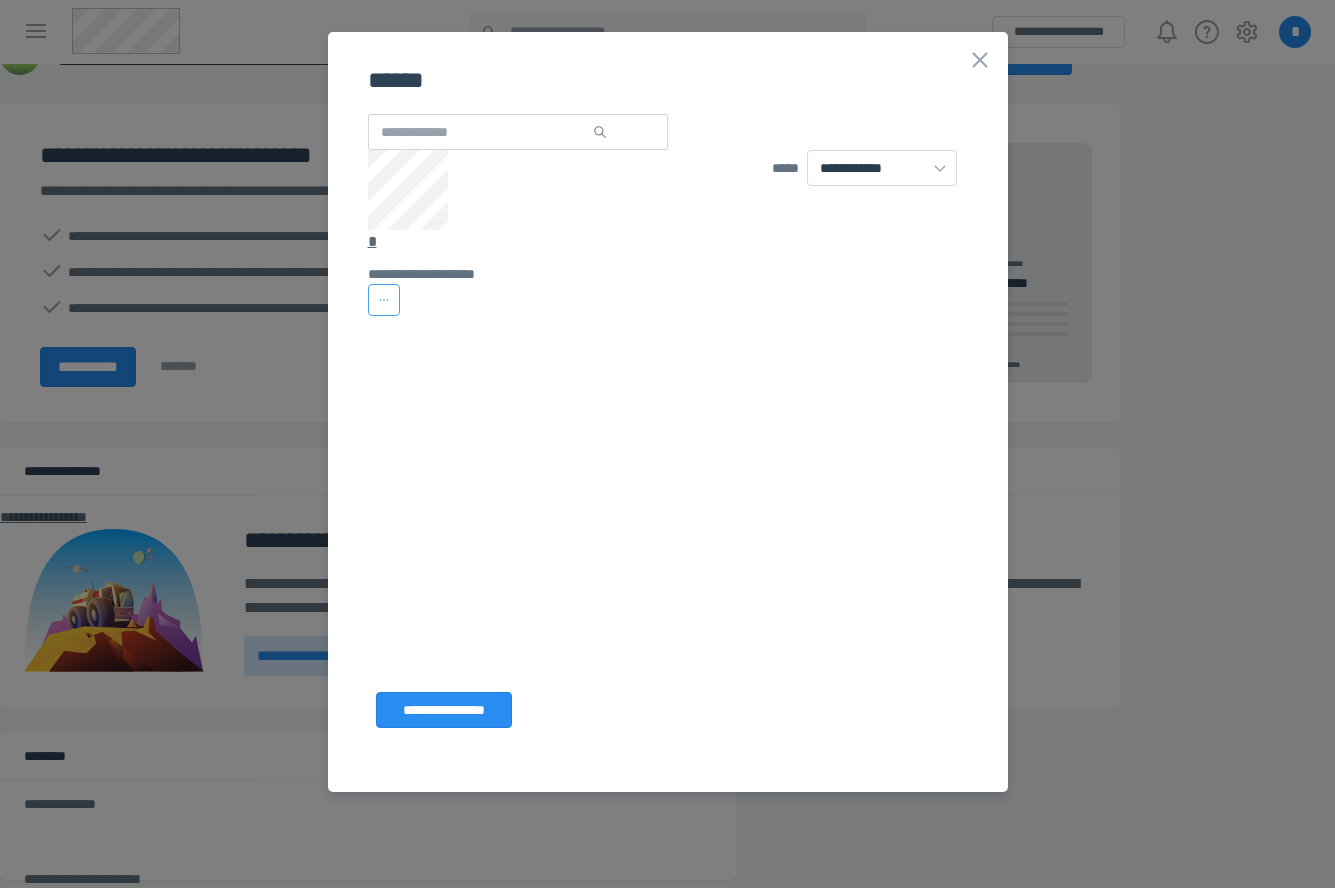 click 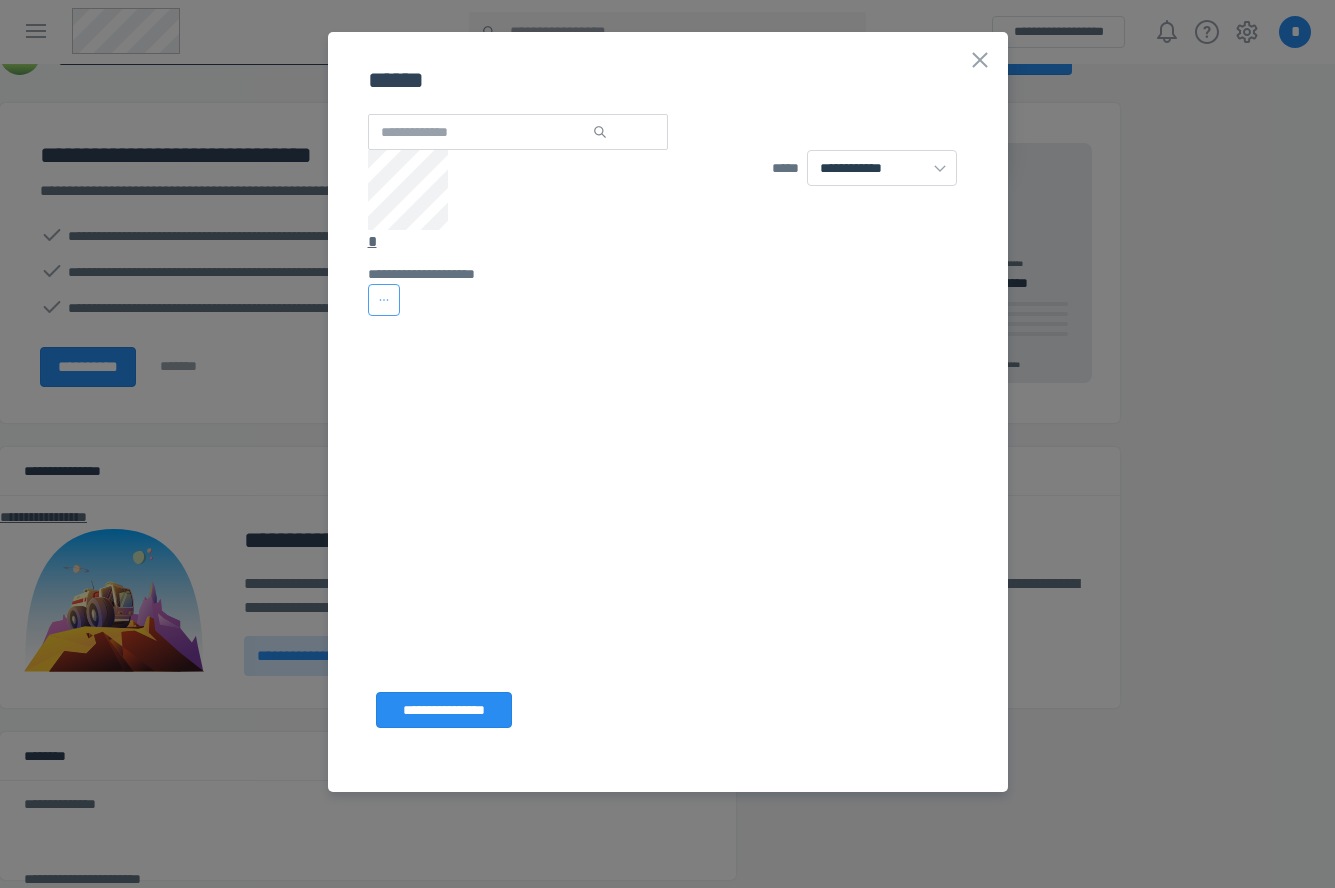 click on "**********" at bounding box center [667, 1] 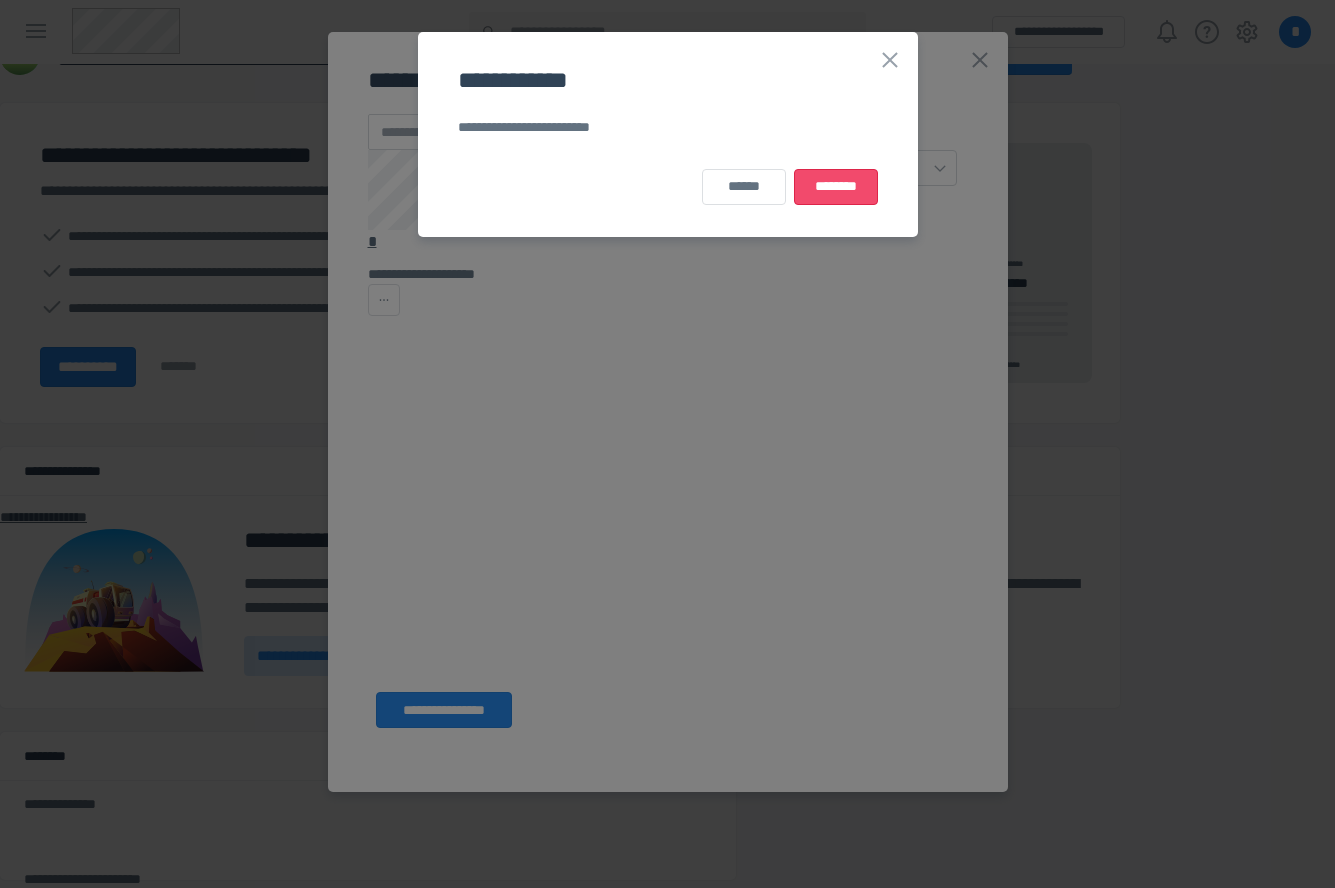 click on "********" at bounding box center (836, 186) 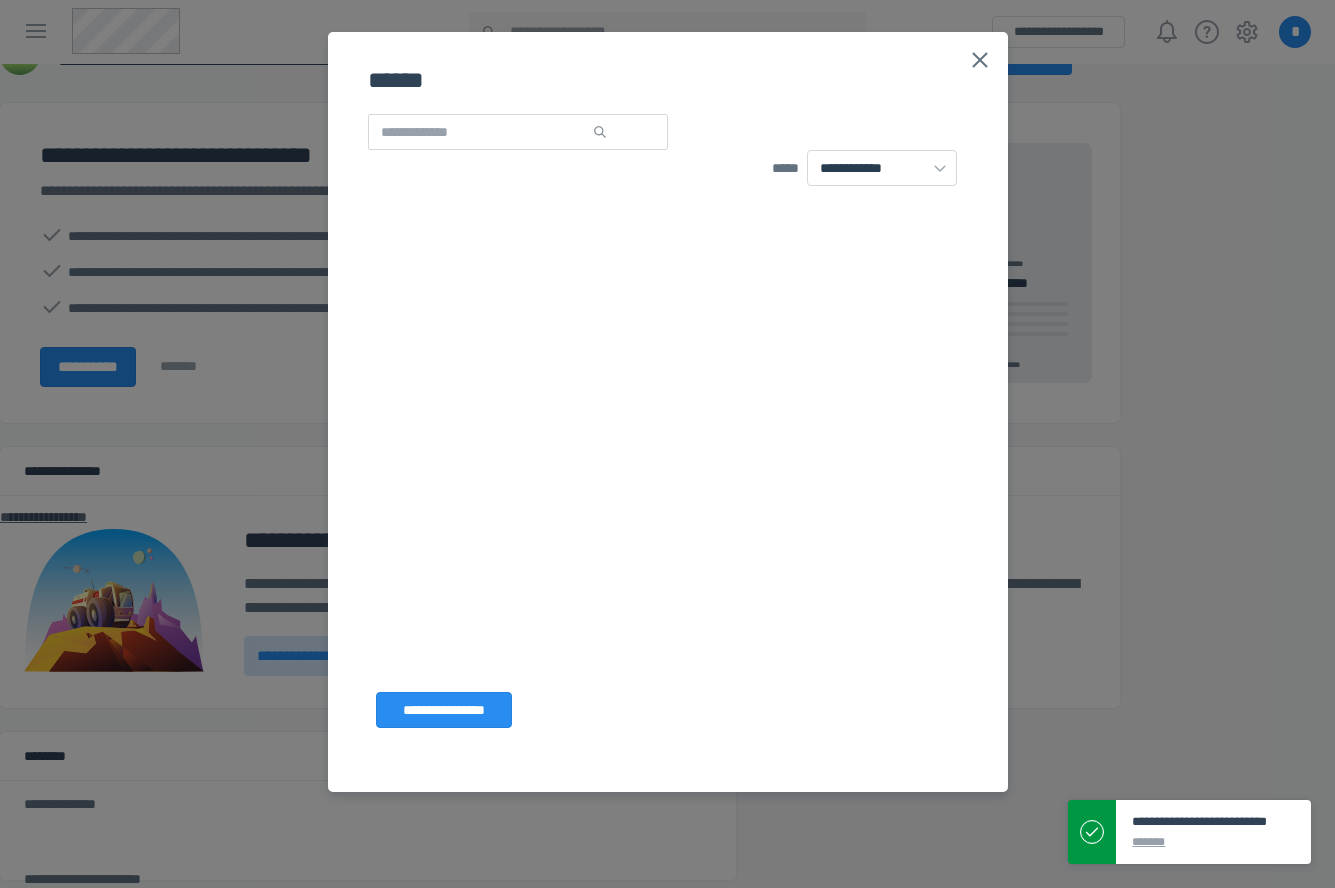 click 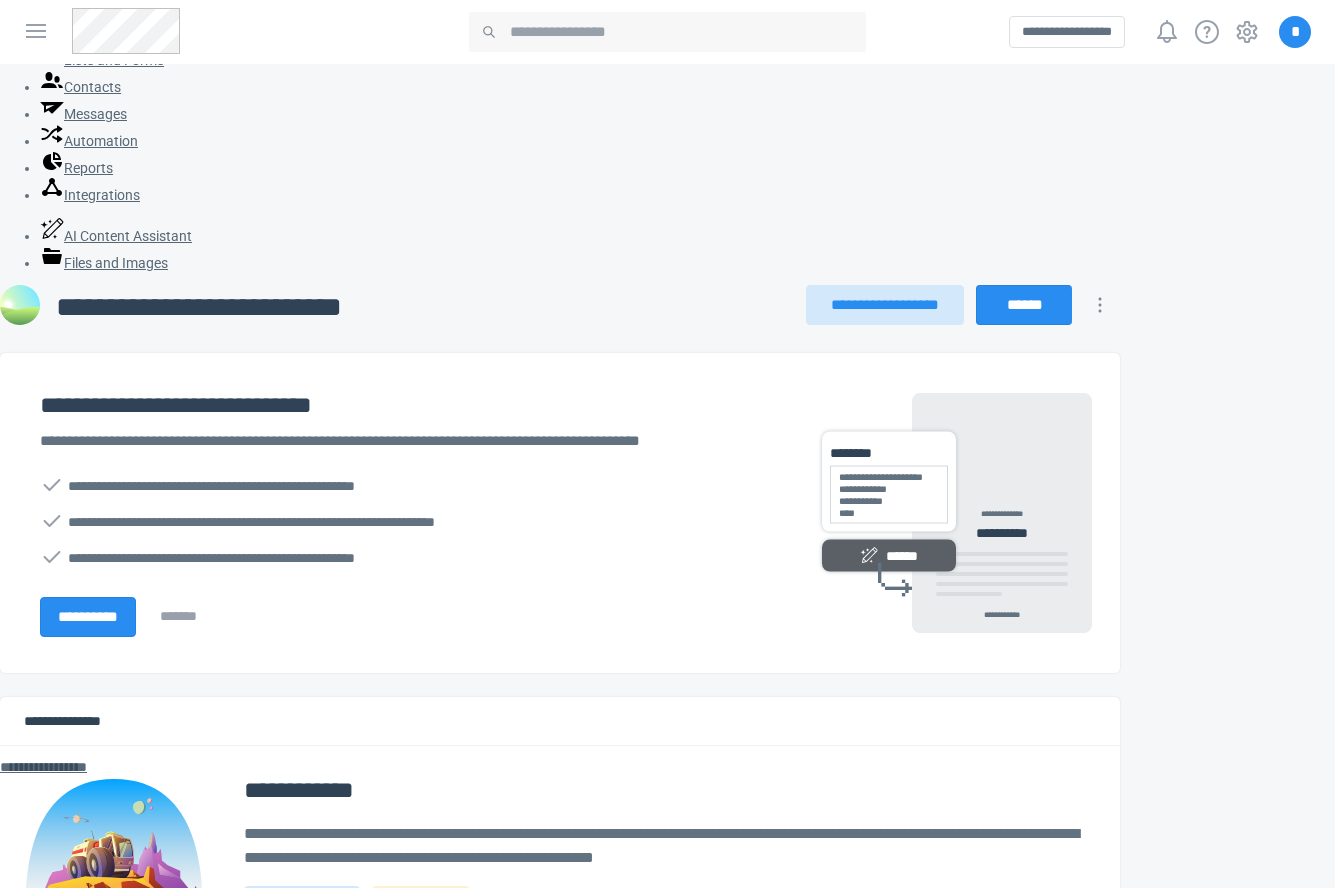 scroll, scrollTop: 593, scrollLeft: 0, axis: vertical 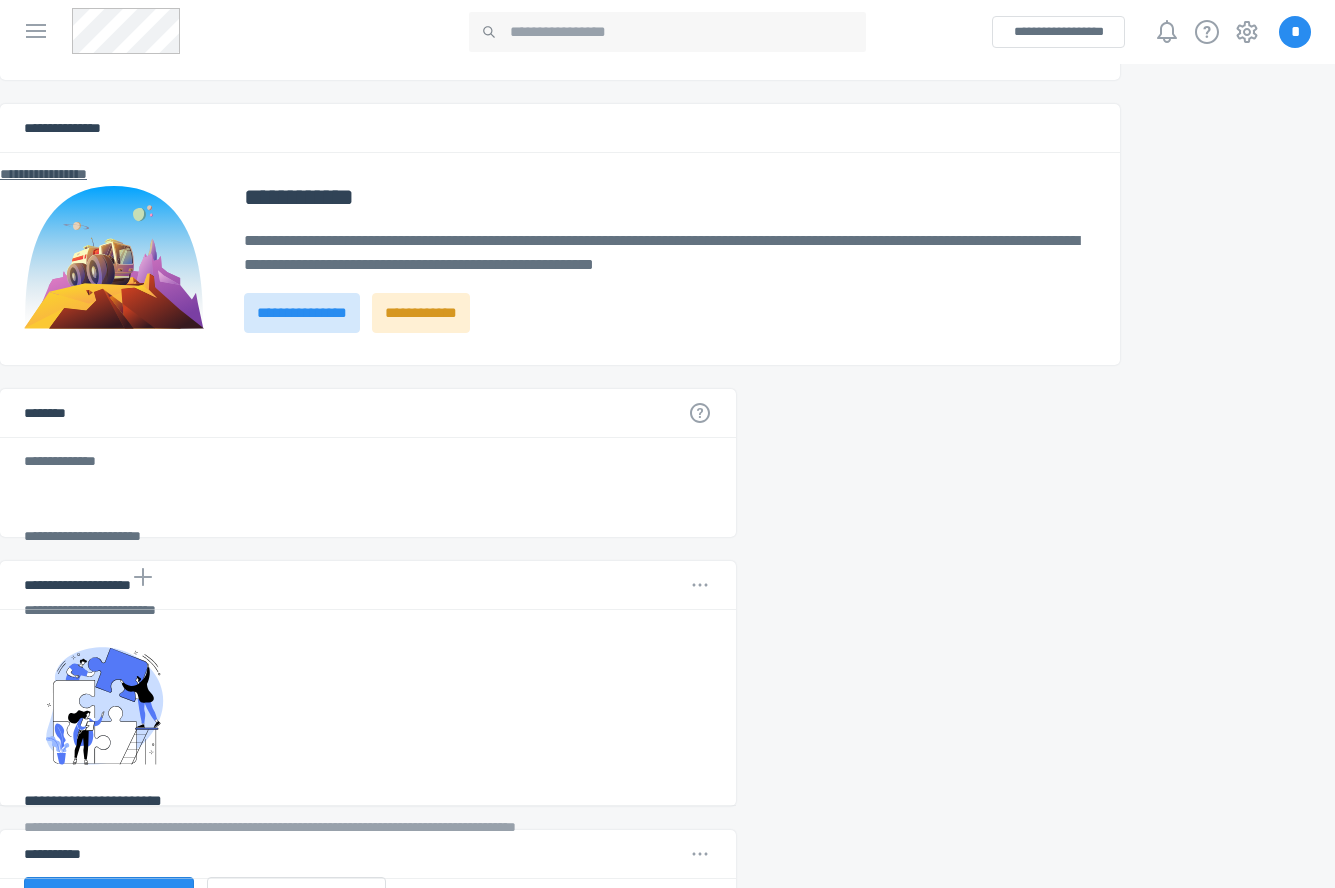 click on "*" at bounding box center (1295, 32) 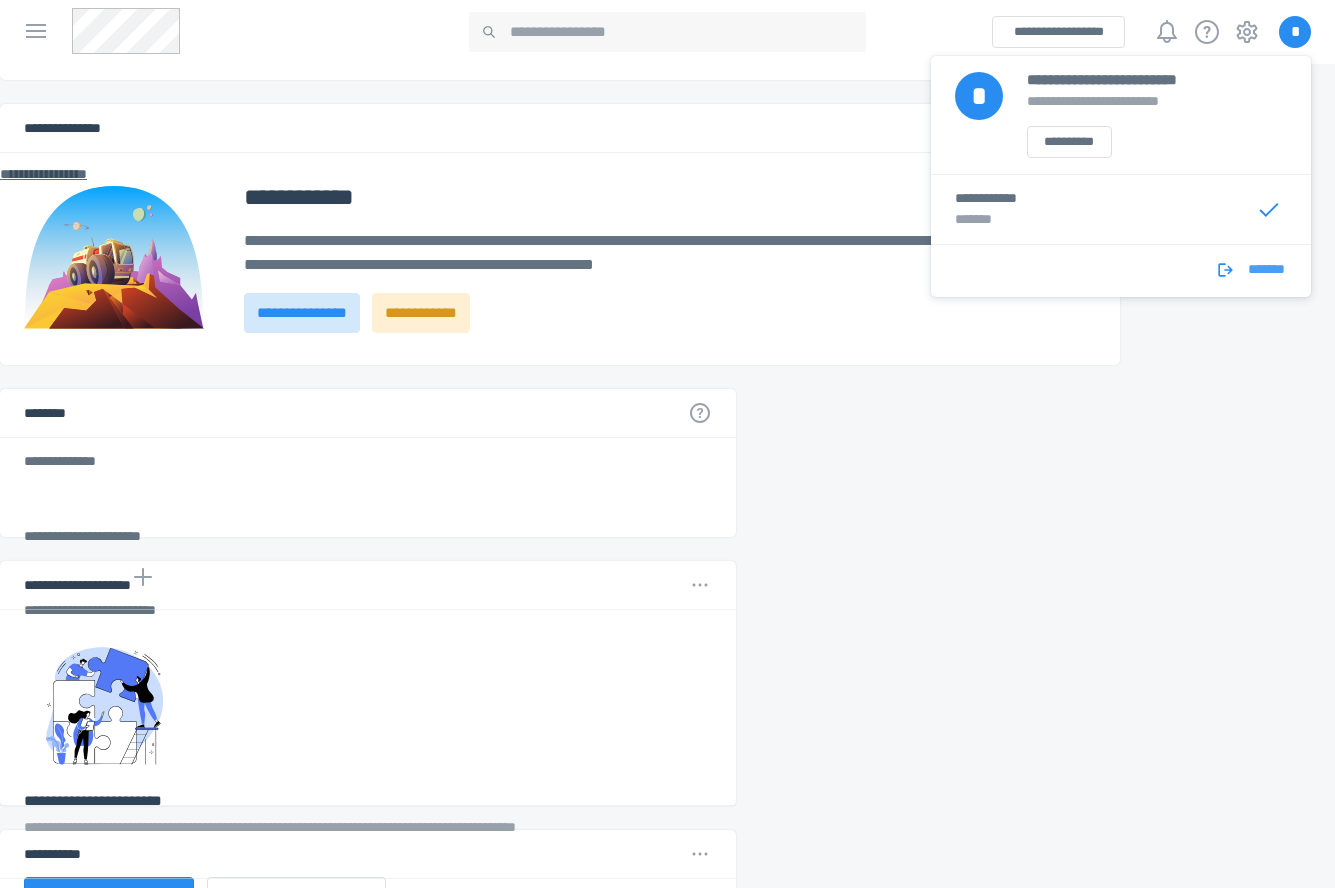 click on "*******" at bounding box center [1266, 275] 